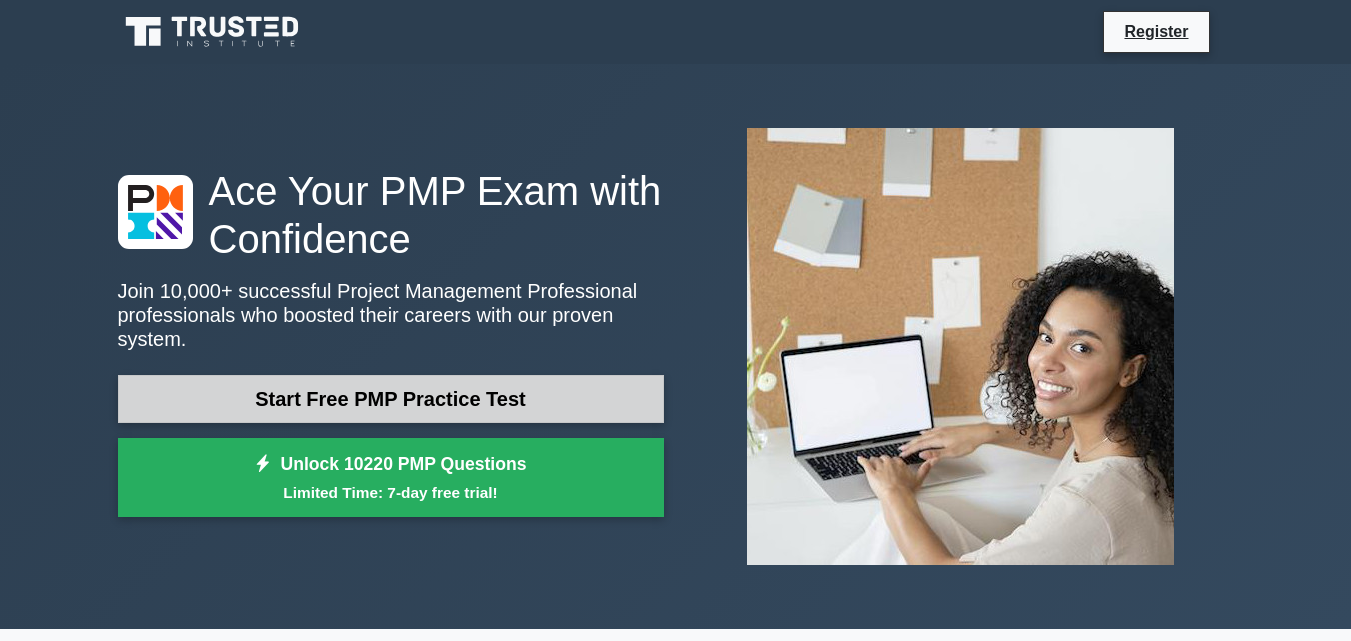 scroll, scrollTop: 0, scrollLeft: 0, axis: both 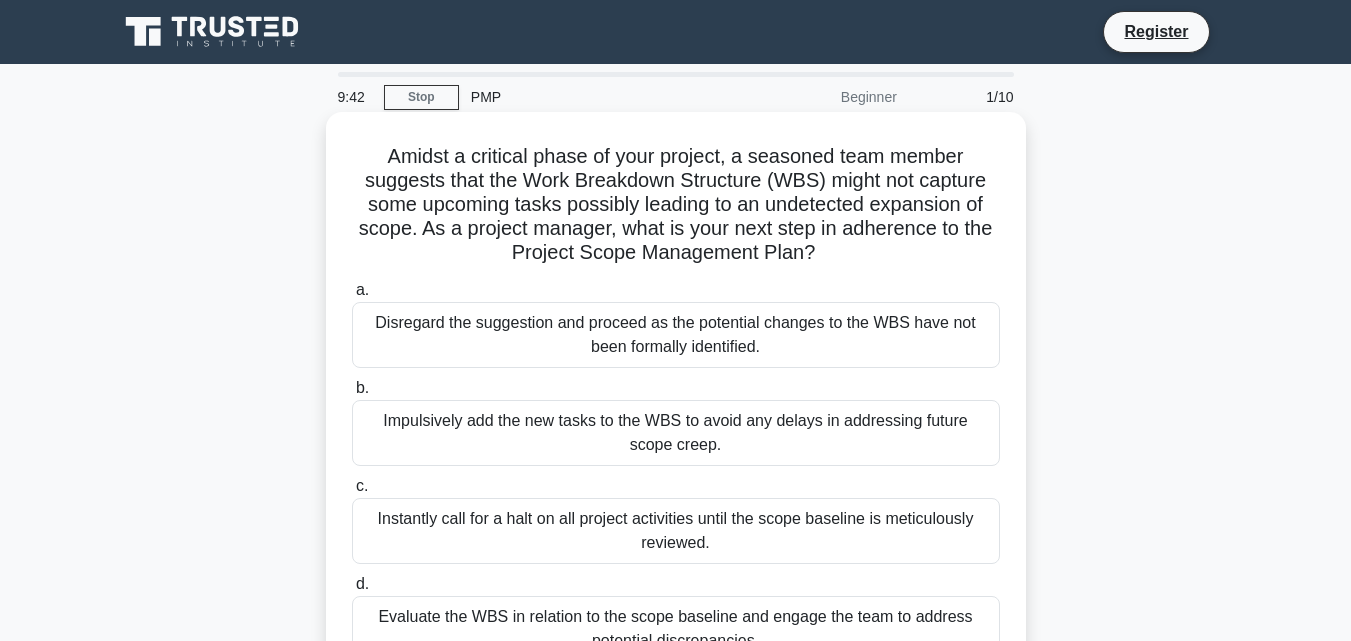 click on "Disregard the suggestion and proceed as the potential changes to the WBS have not been formally identified." at bounding box center [676, 335] 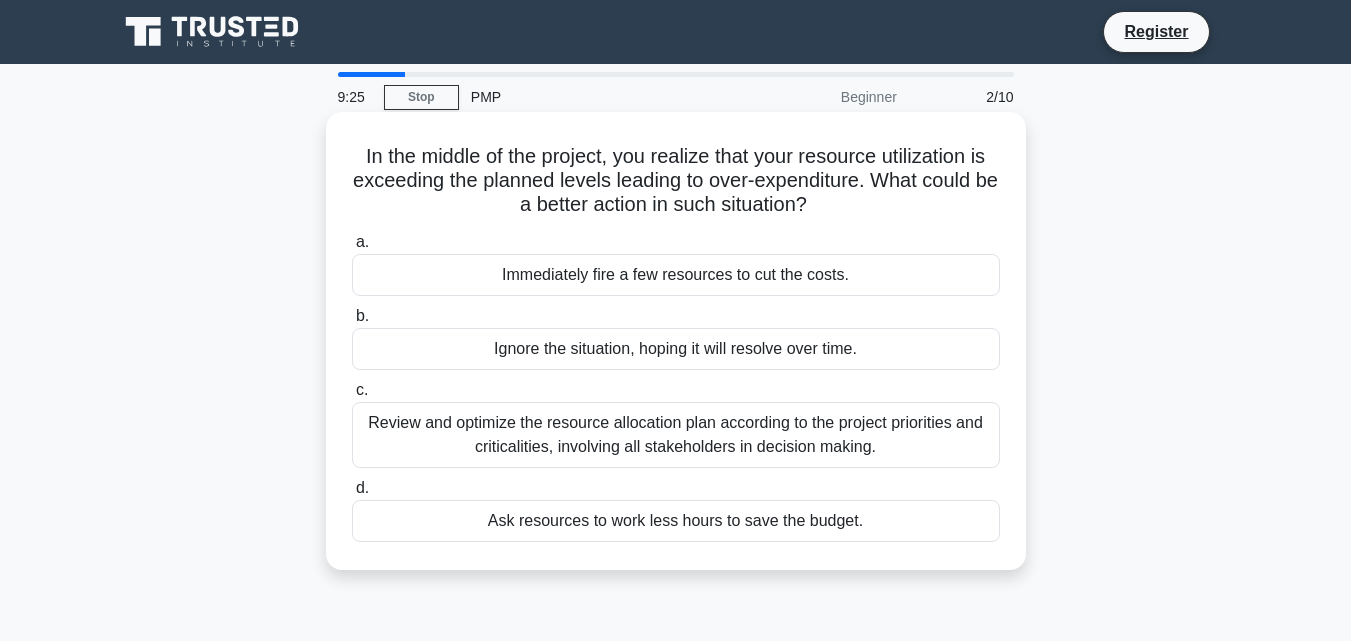 click on "Review and optimize the resource allocation plan according to the project priorities and criticalities, involving all stakeholders in decision making." at bounding box center (676, 435) 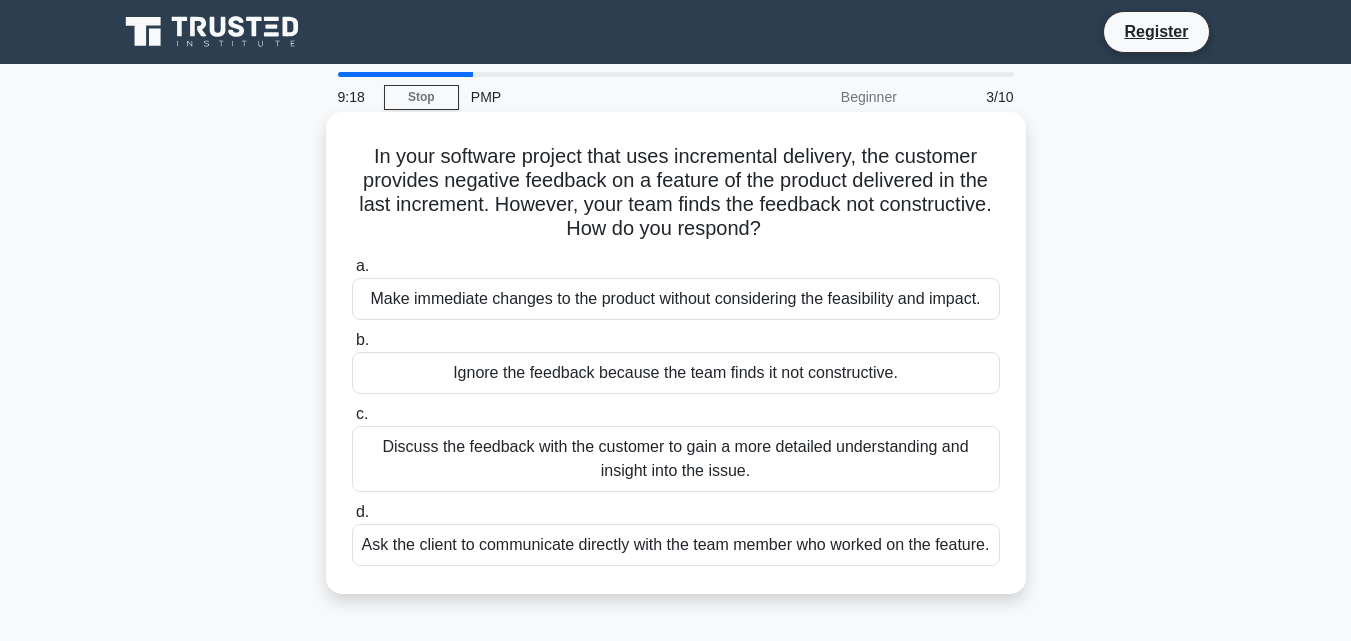 click on "Ignore the feedback because the team finds it not constructive." at bounding box center (676, 373) 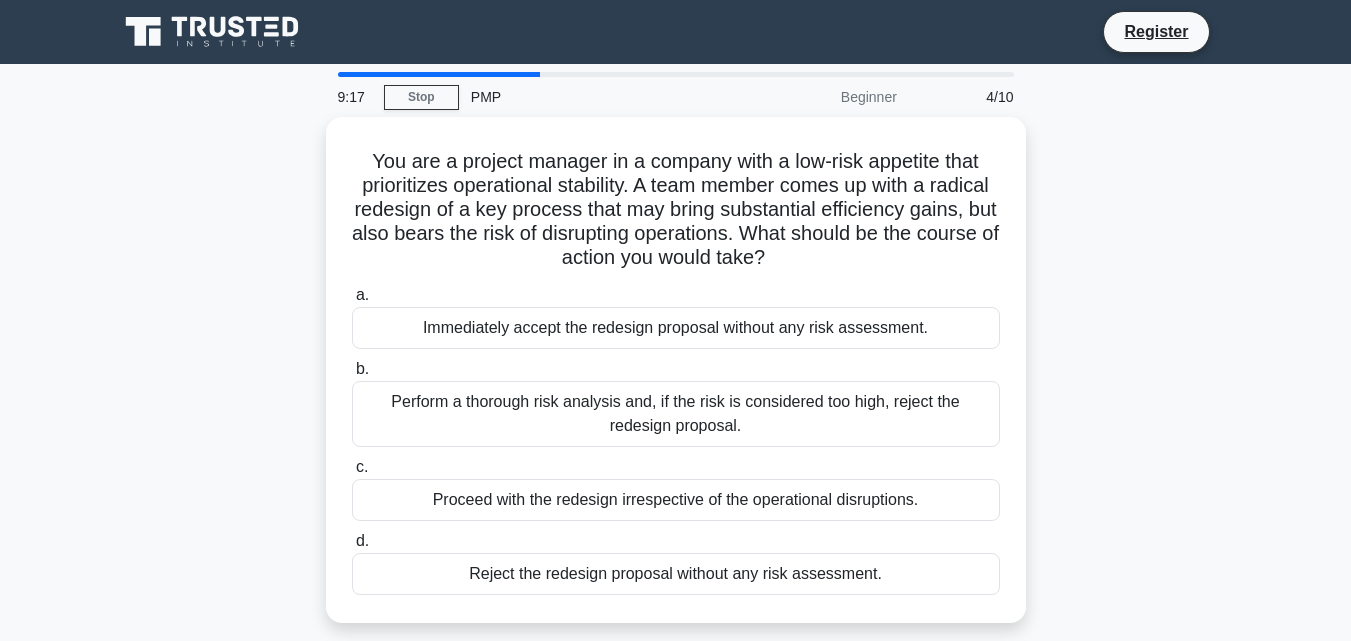 click on "b.
Perform a thorough risk analysis and, if the risk is considered too high, reject the redesign proposal." at bounding box center (676, 402) 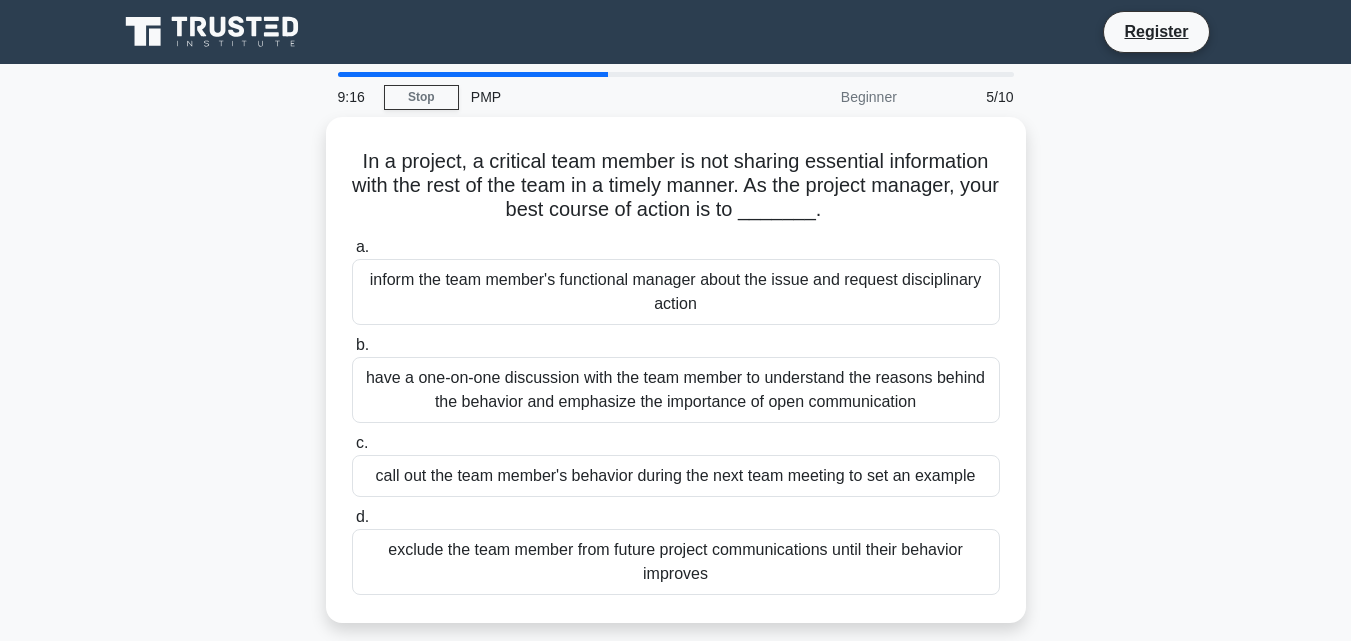 click on "have a one-on-one discussion with the team member to understand the reasons behind the behavior and emphasize the importance of open communication" at bounding box center [676, 390] 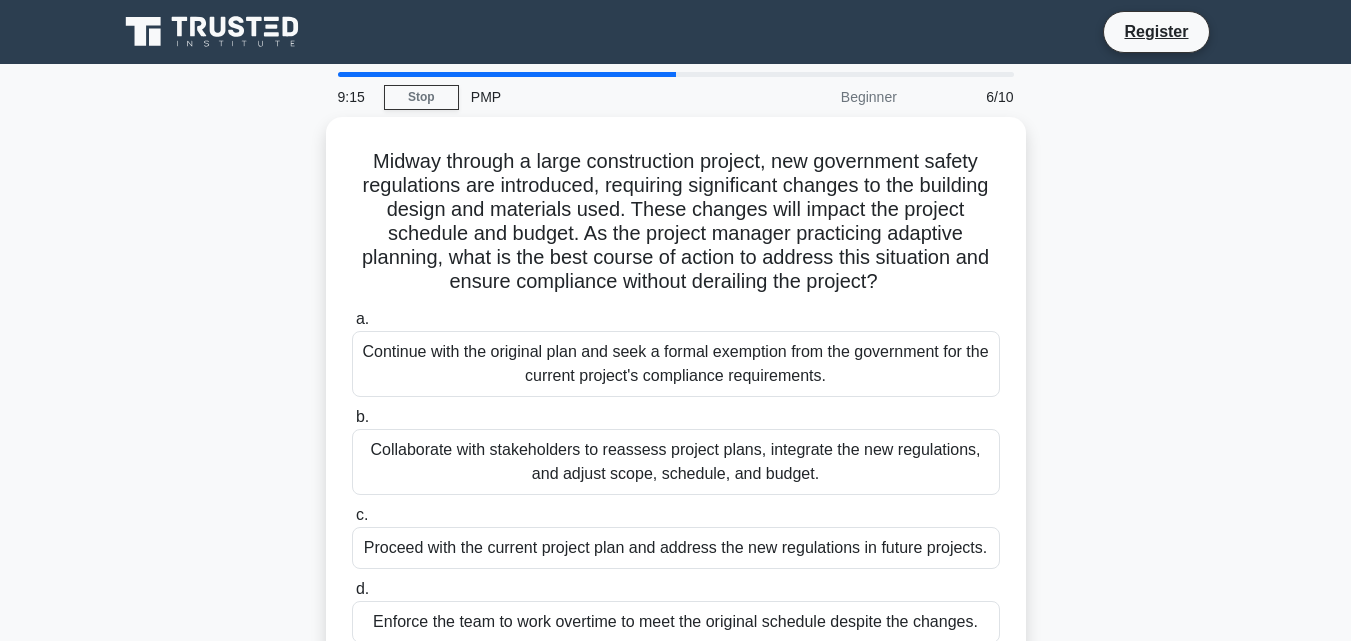 click on "Continue with the original plan and seek a formal exemption from the government for the current project's compliance requirements." at bounding box center (676, 364) 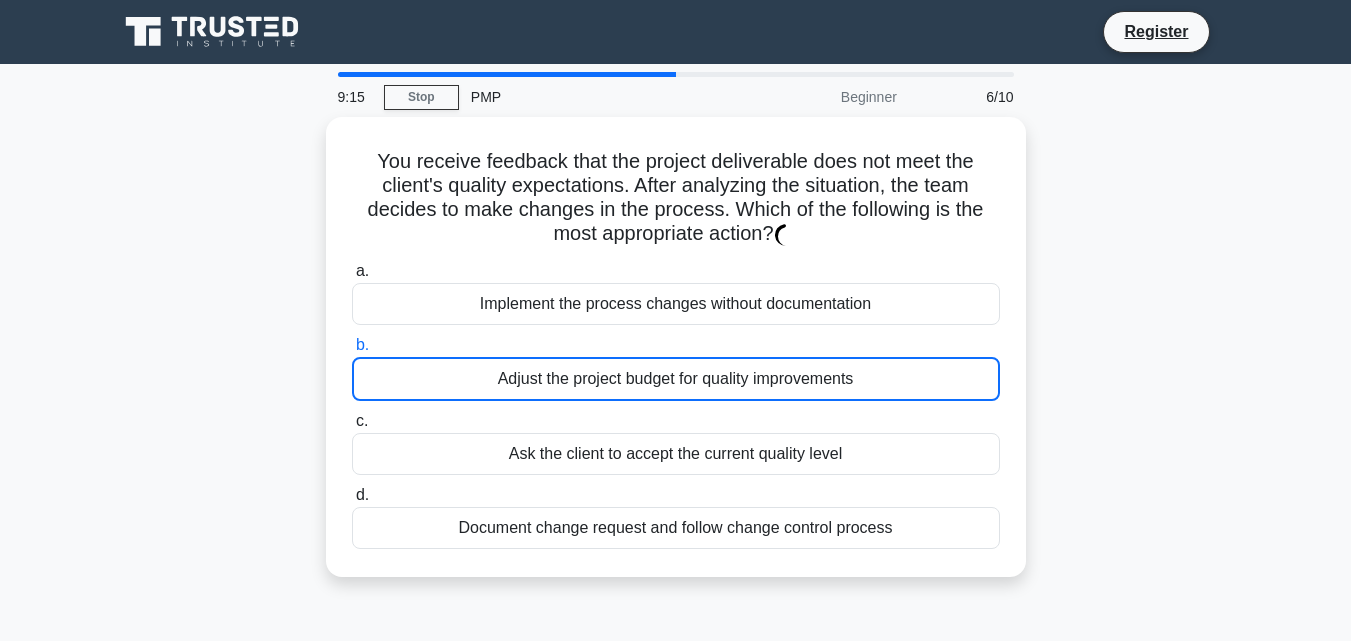 click on "Adjust the project budget for quality improvements" at bounding box center (676, 379) 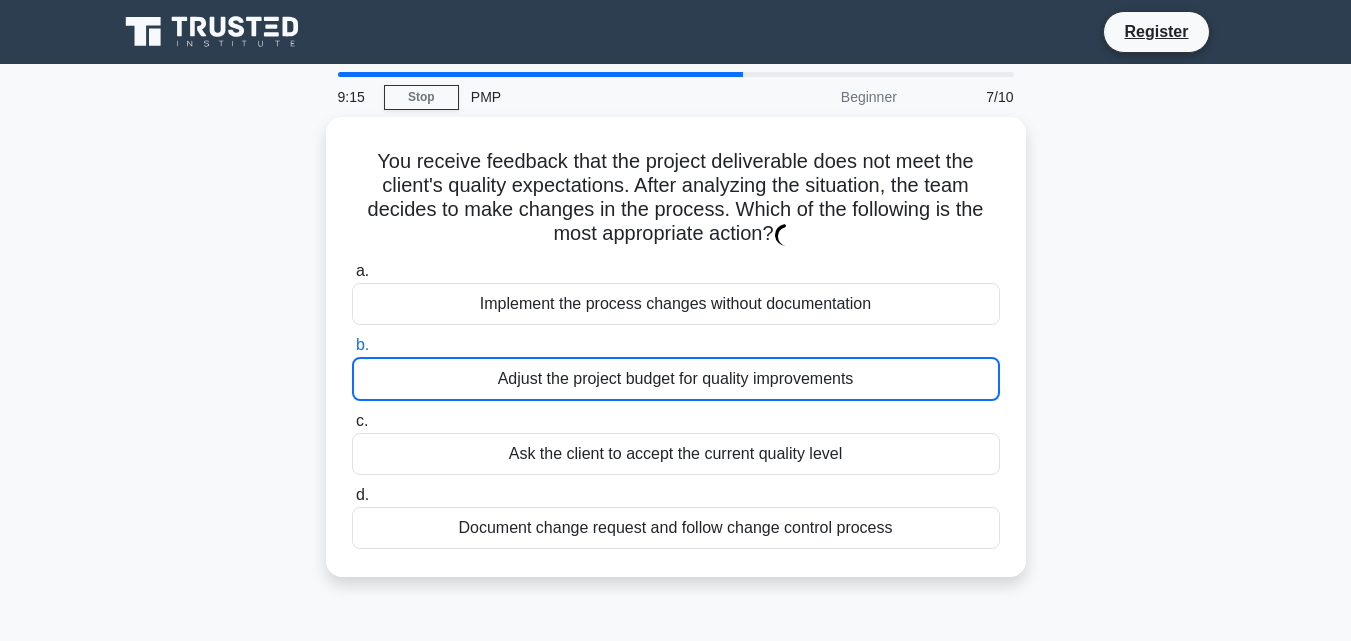 click on "Adjust the project budget for quality improvements" at bounding box center [676, 379] 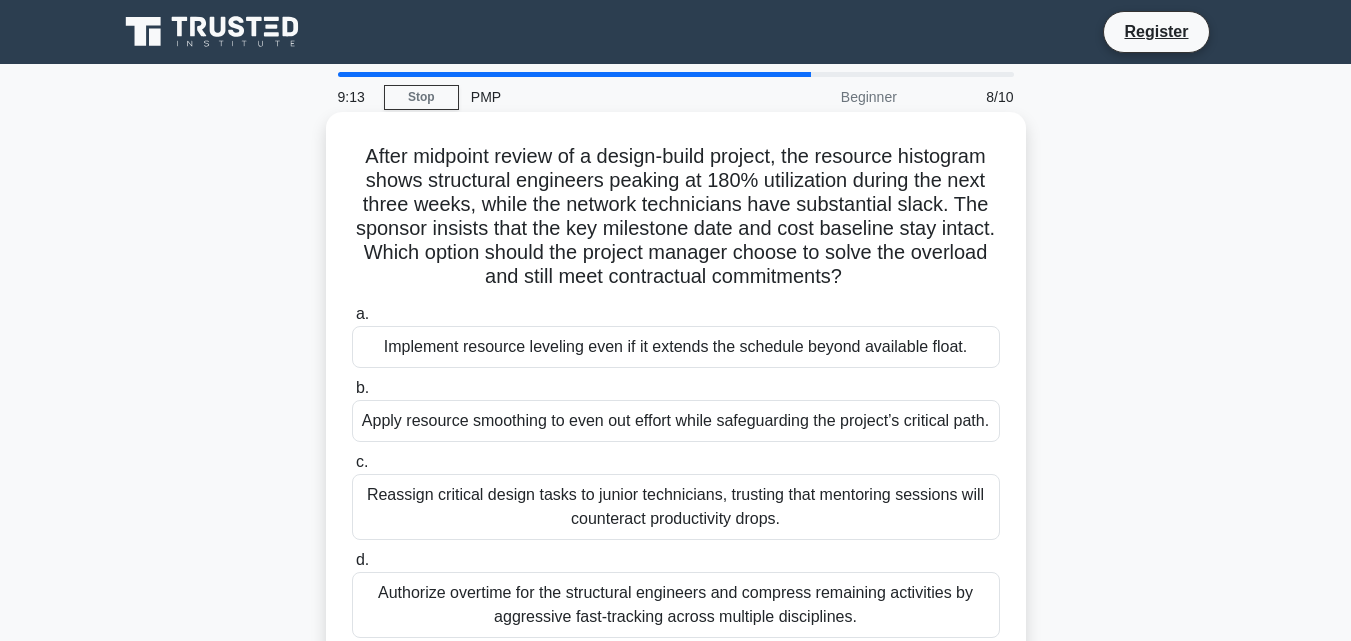 click on "b.
Apply resource smoothing to even out effort while safeguarding the project’s critical path." at bounding box center [676, 409] 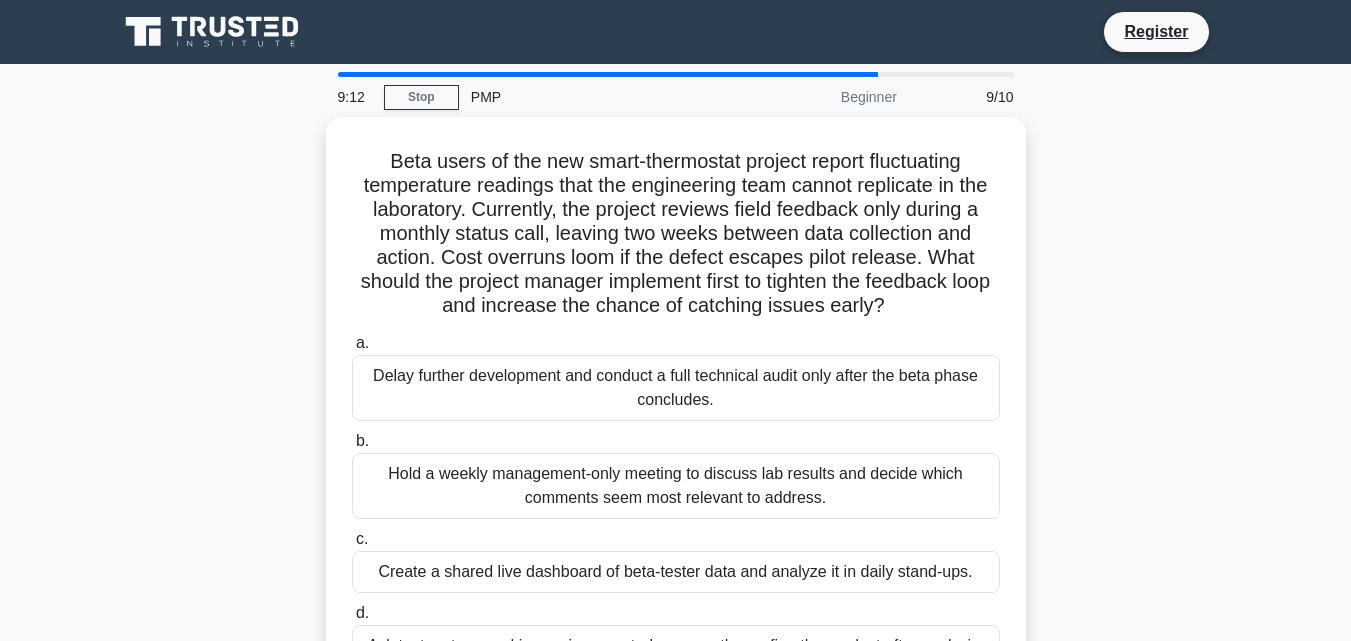 click on "Delay further development and conduct a full technical audit only after the beta phase concludes." at bounding box center [676, 388] 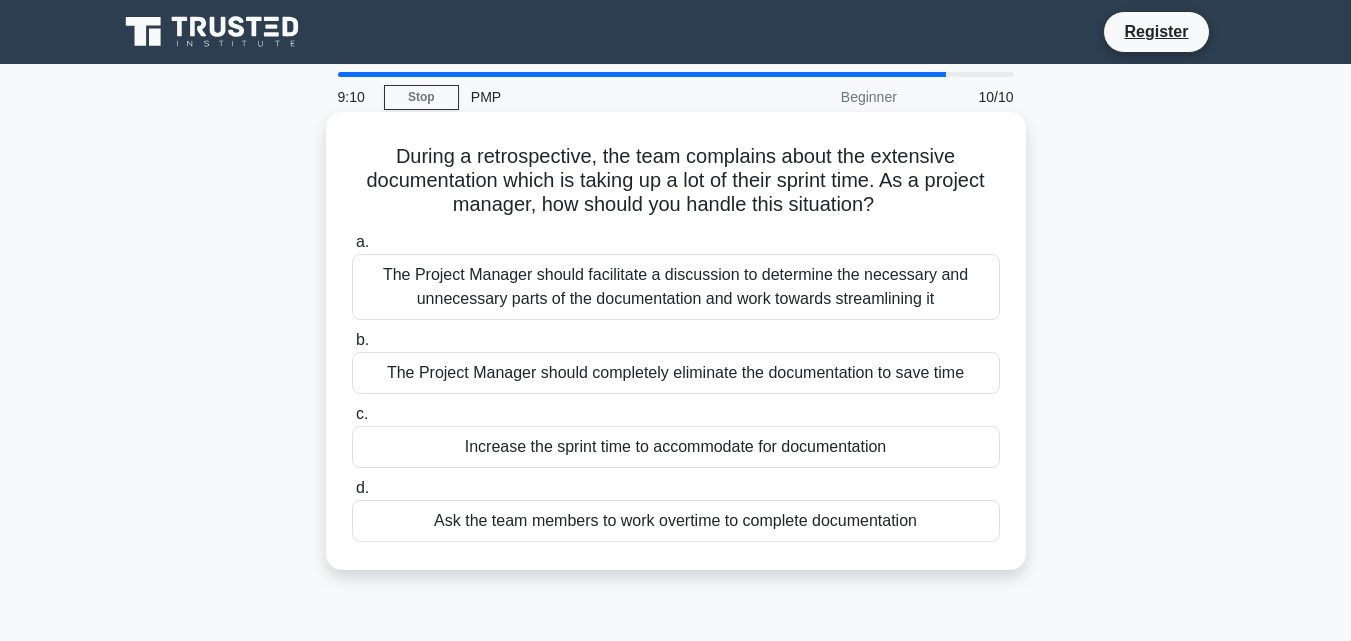 click on "The Project Manager should completely eliminate the documentation to save time" at bounding box center [676, 373] 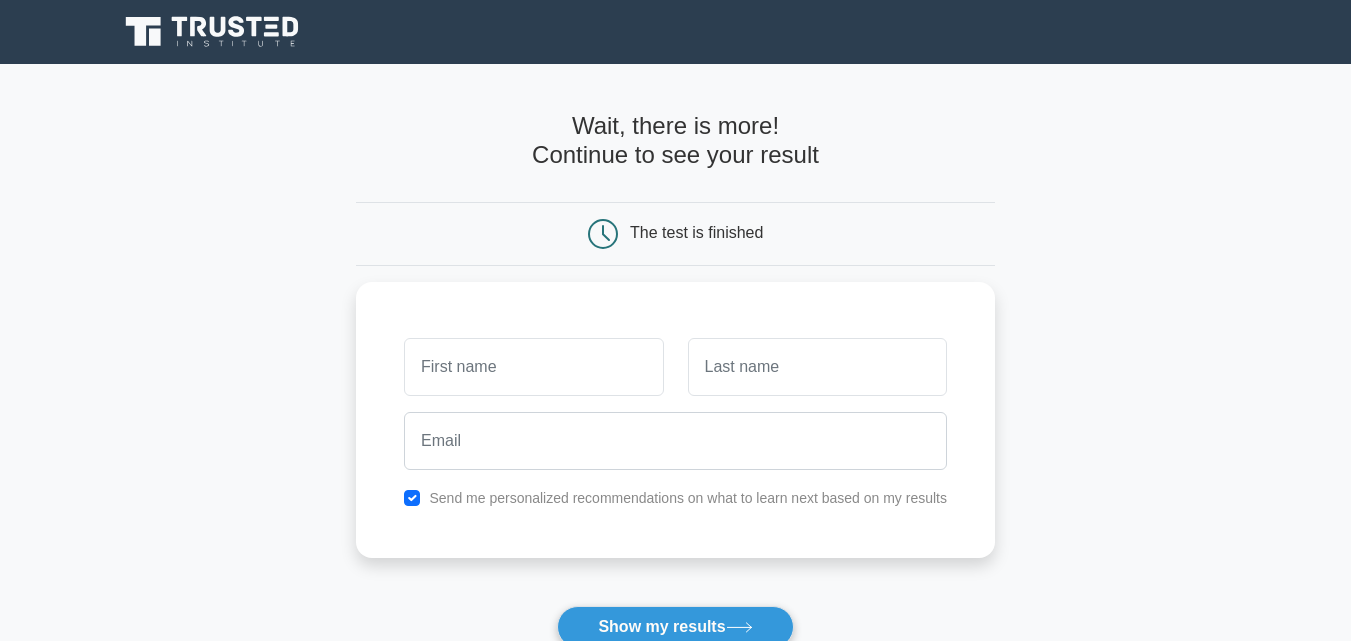 scroll, scrollTop: 0, scrollLeft: 0, axis: both 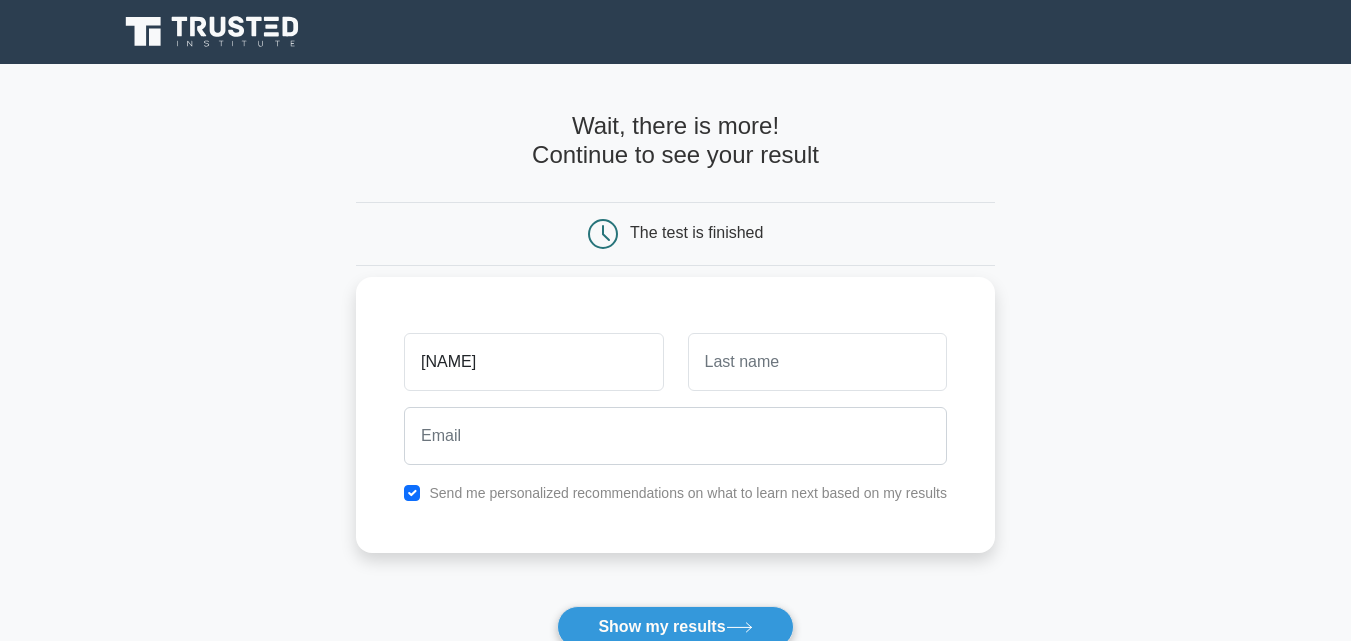 type on "[NAME]" 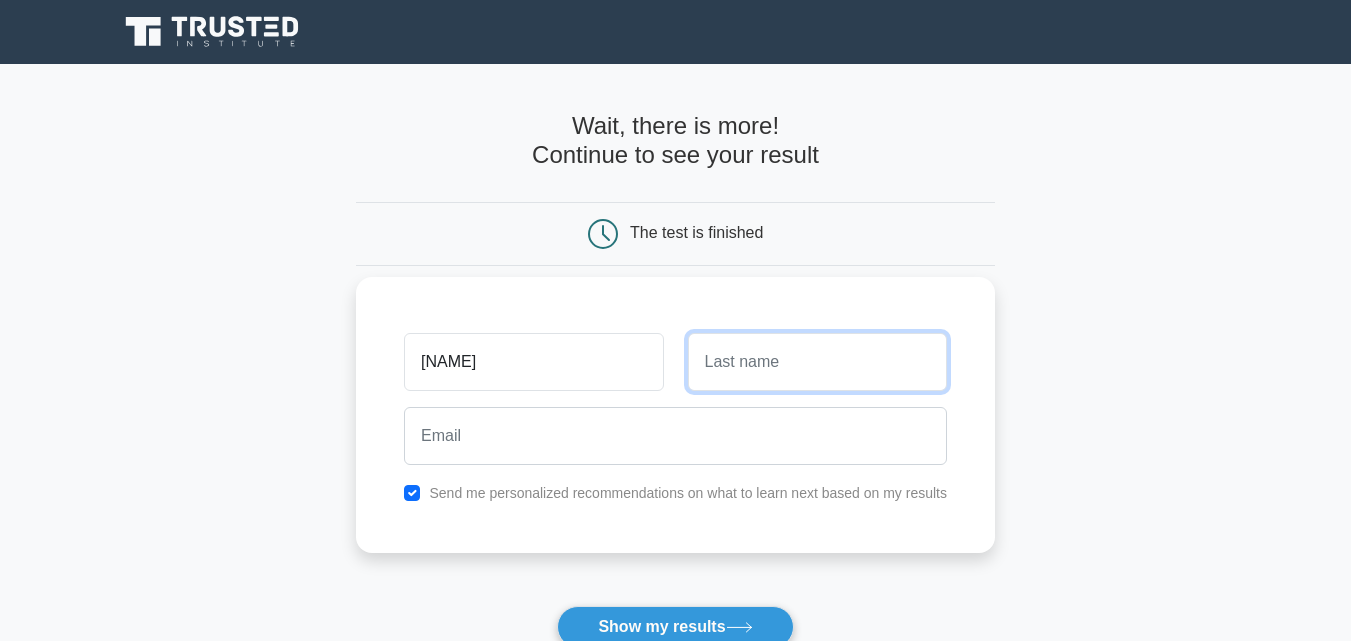 click at bounding box center [817, 362] 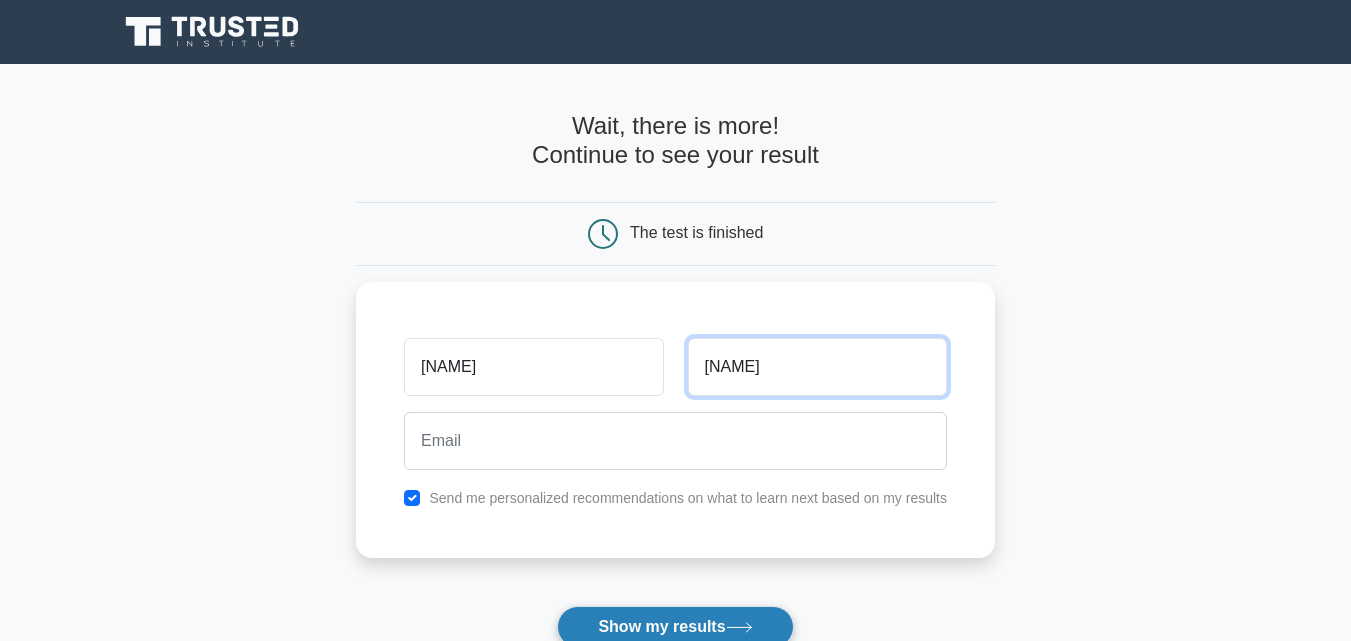 type on "[NAME]" 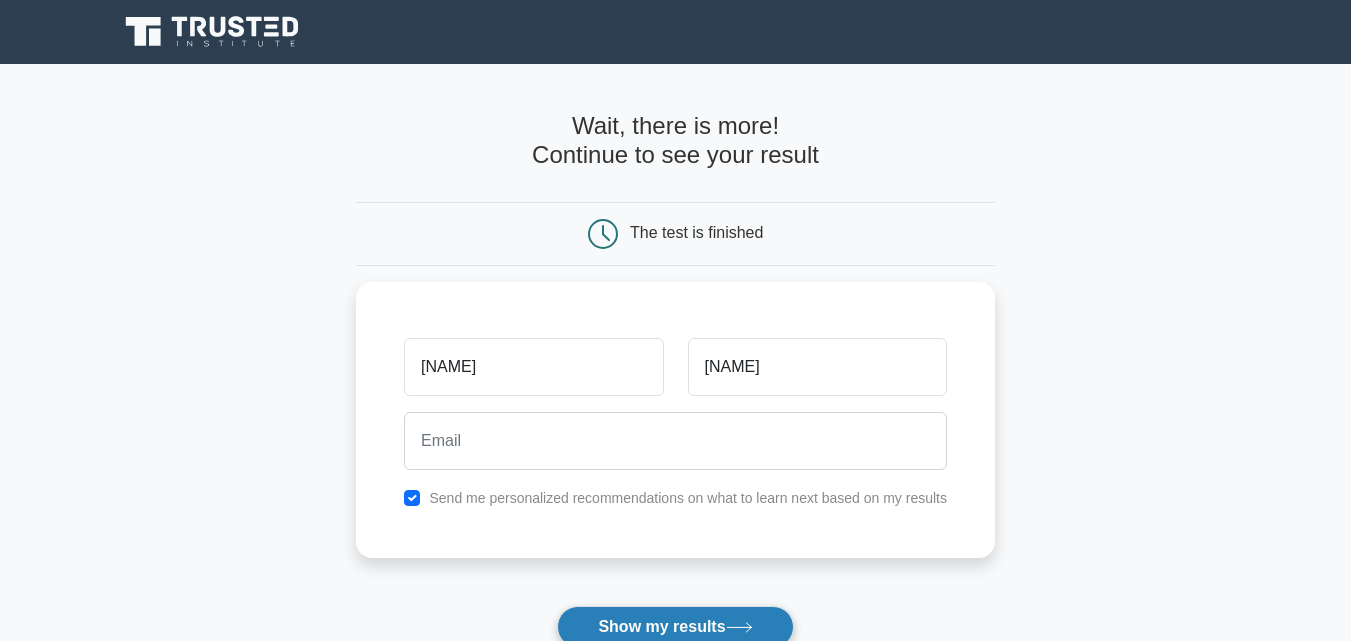 click on "Show my results" at bounding box center [675, 627] 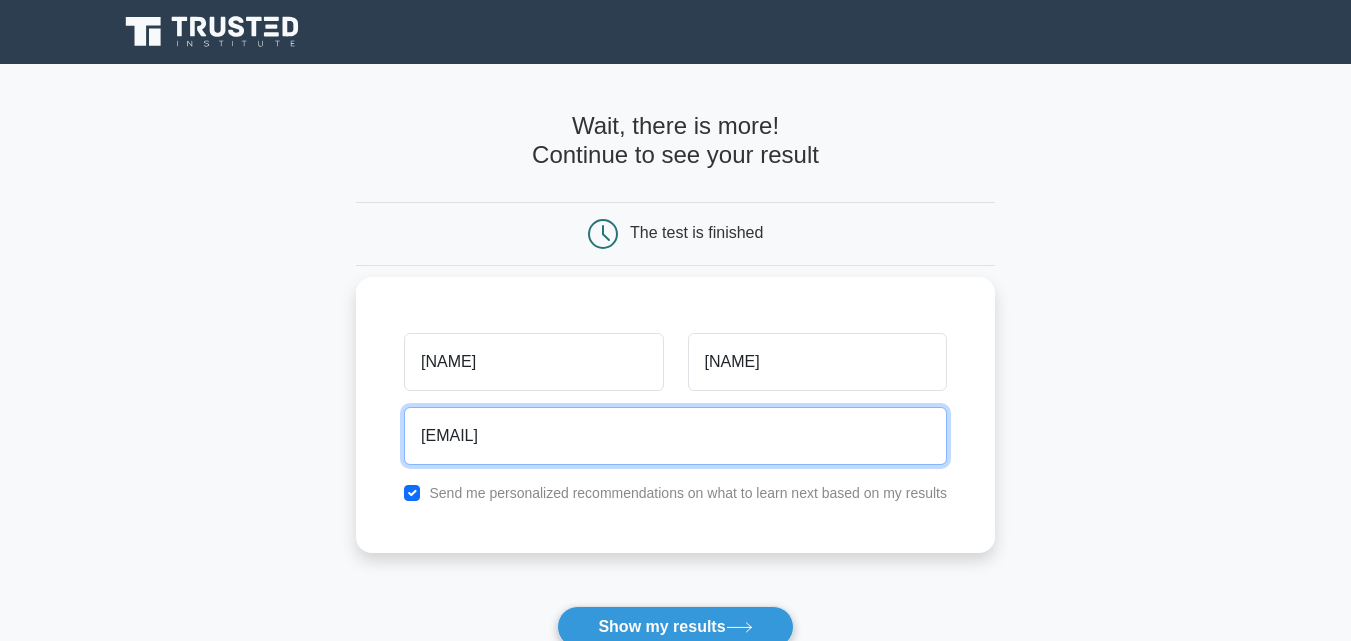 click on "[EMAIL]" at bounding box center [675, 436] 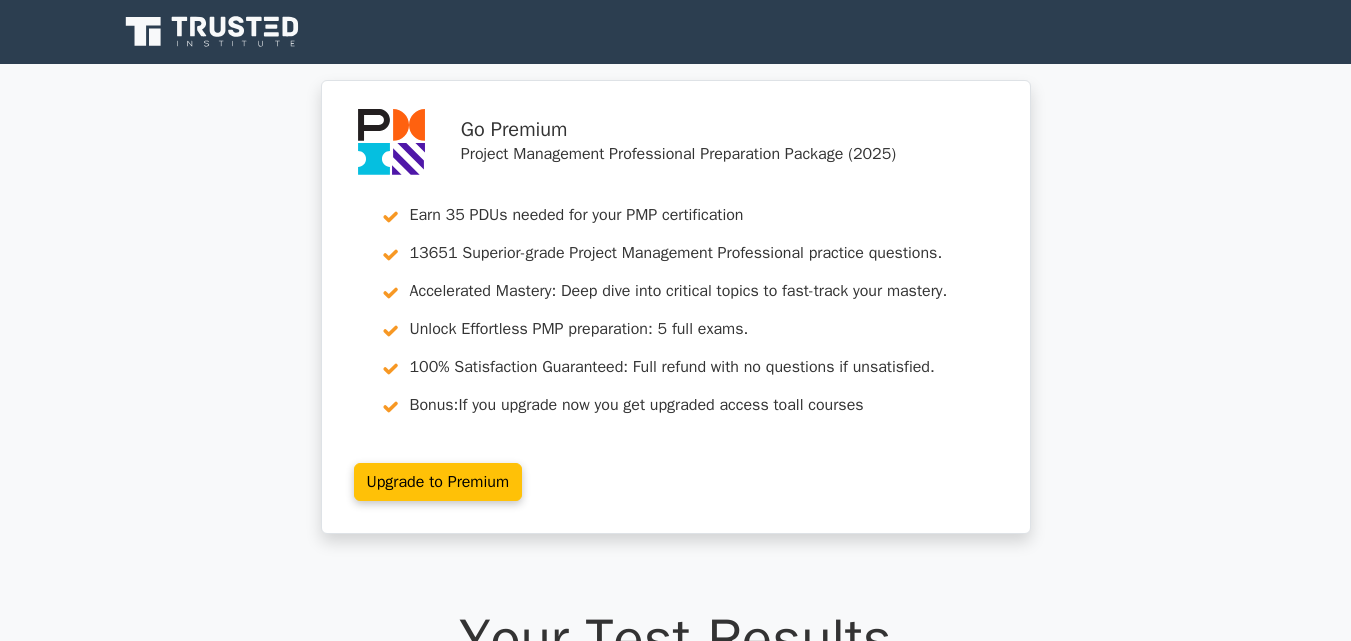 scroll, scrollTop: 0, scrollLeft: 0, axis: both 